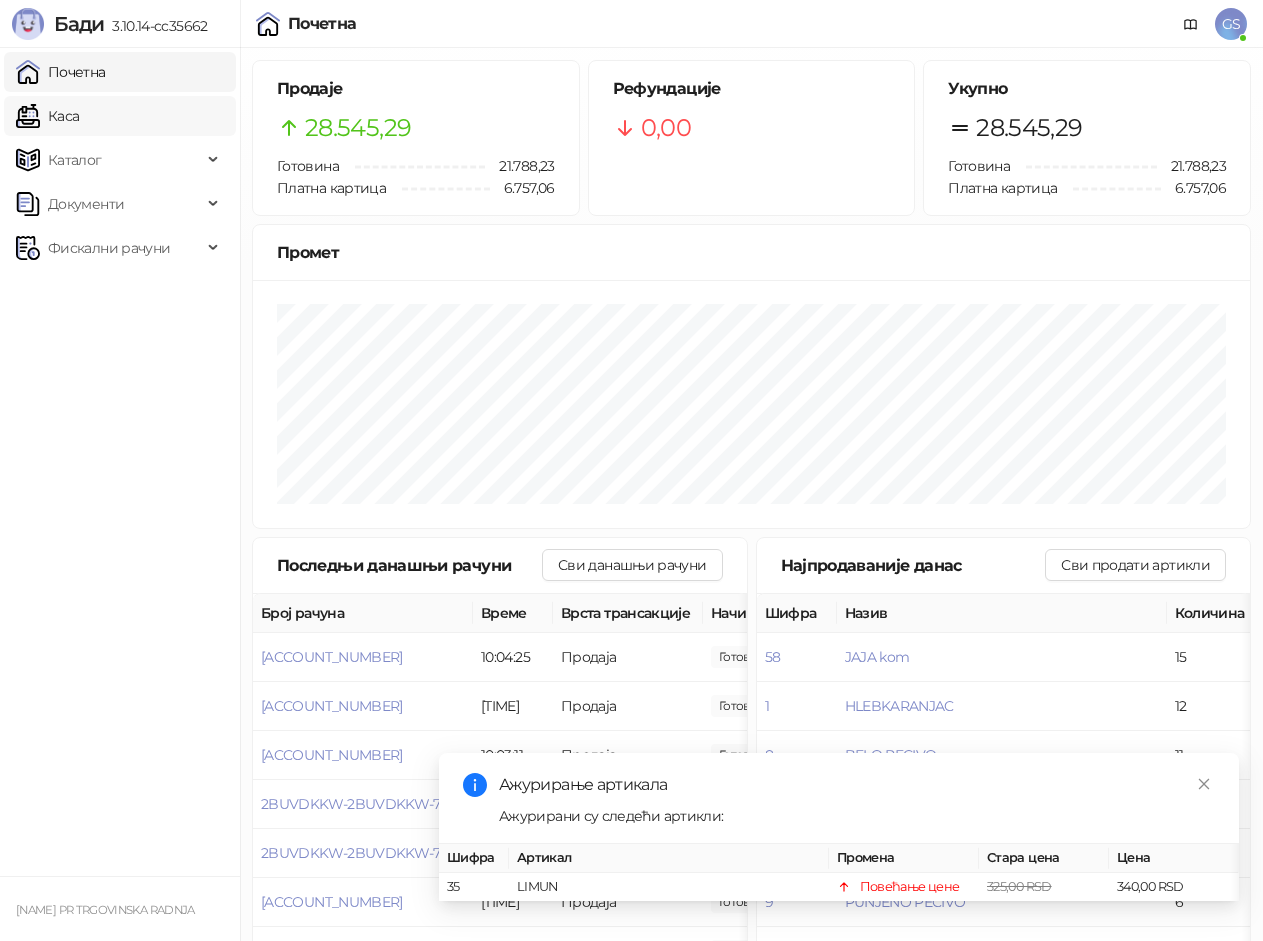 scroll, scrollTop: 0, scrollLeft: 0, axis: both 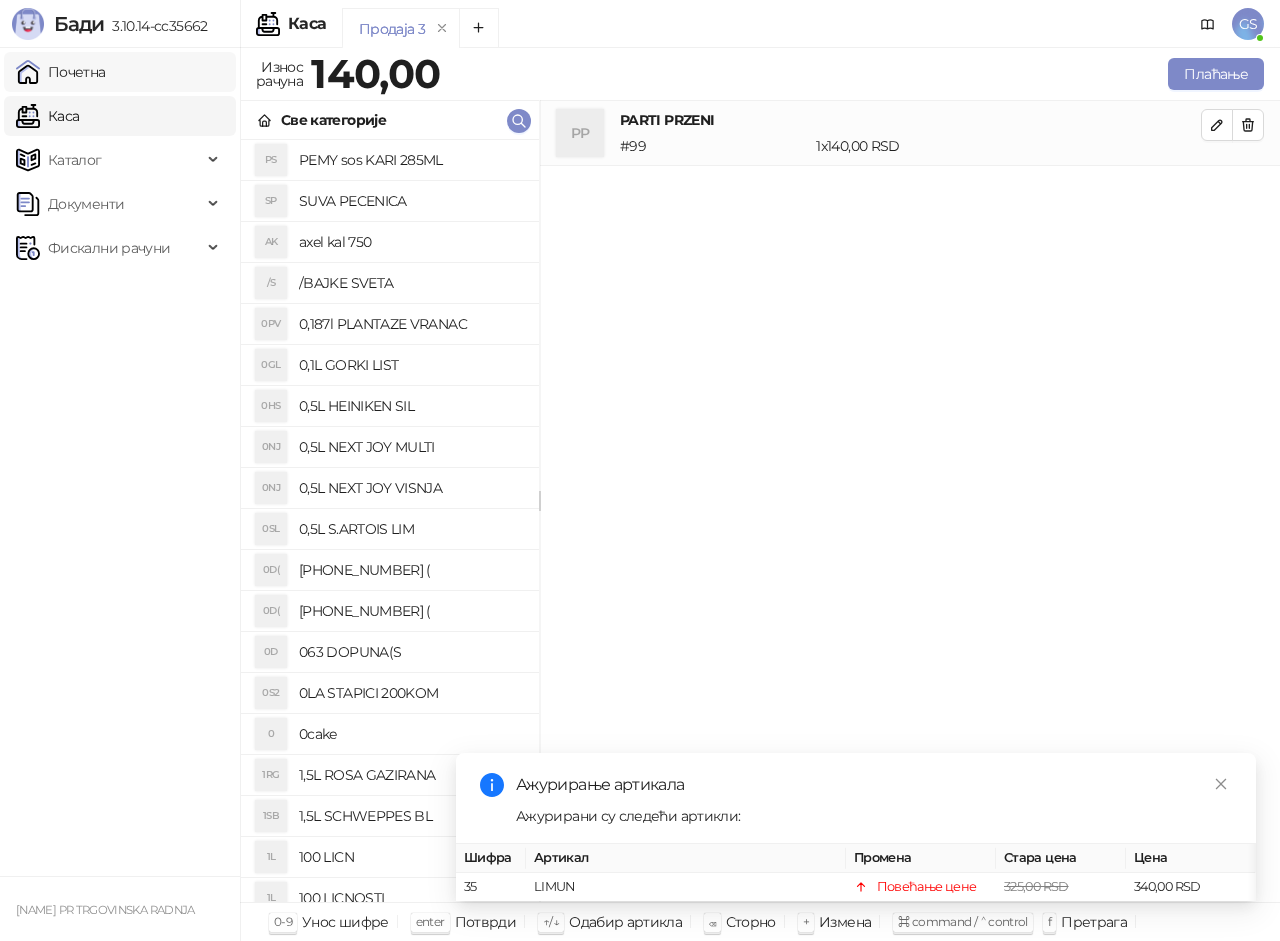 click on "Почетна" at bounding box center (61, 72) 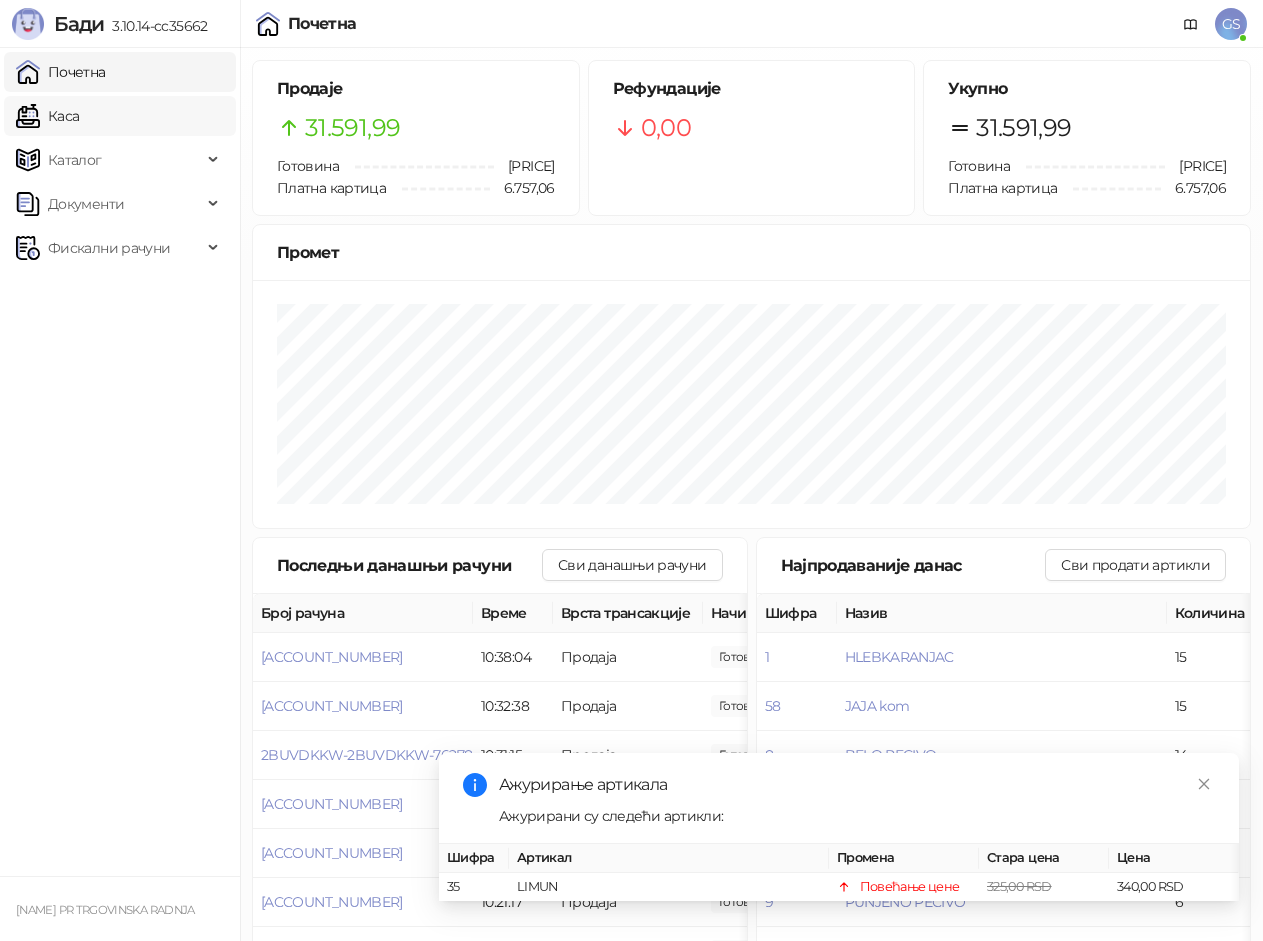 click on "Каса" at bounding box center [47, 116] 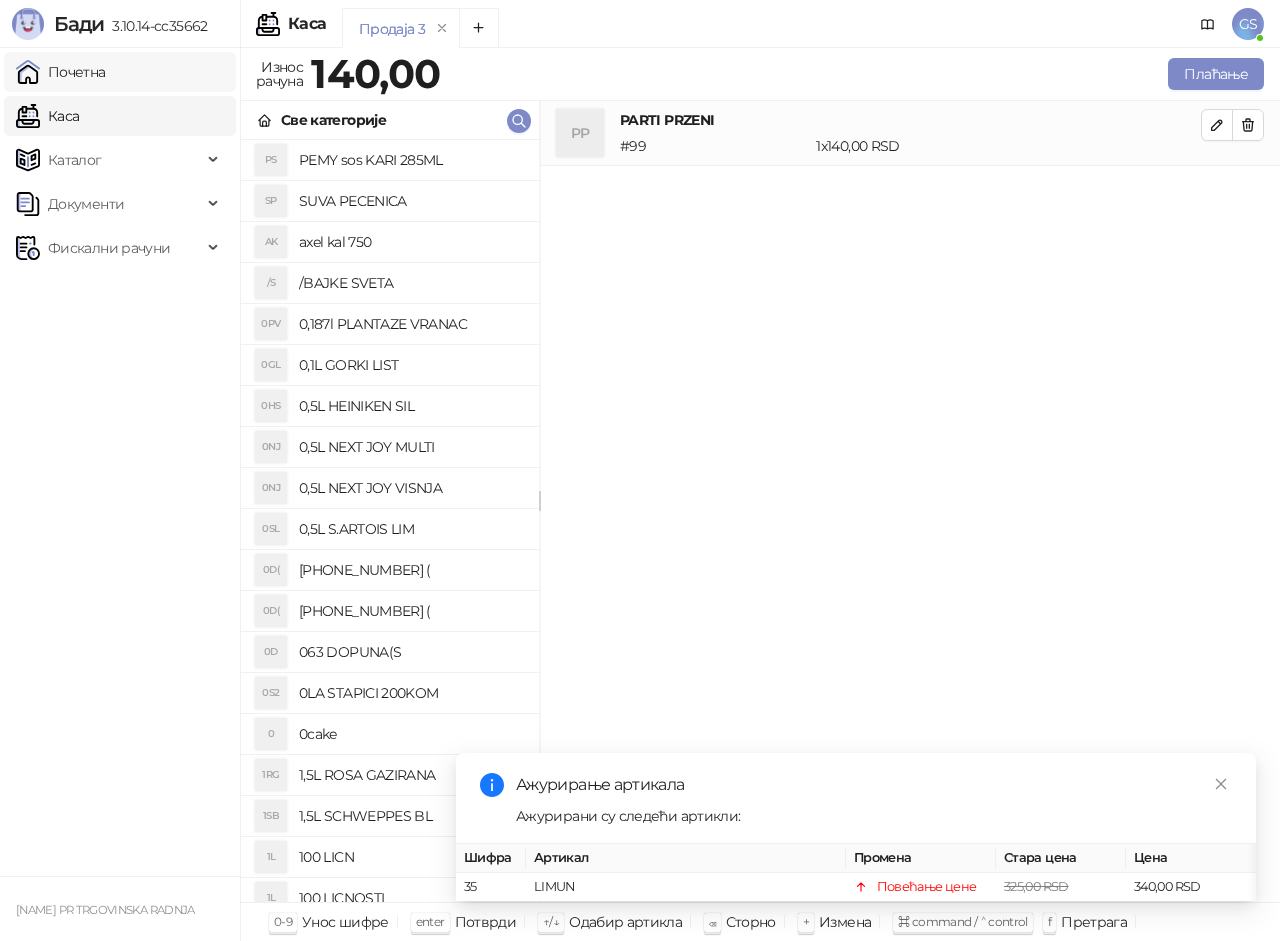 click on "Почетна" at bounding box center [61, 72] 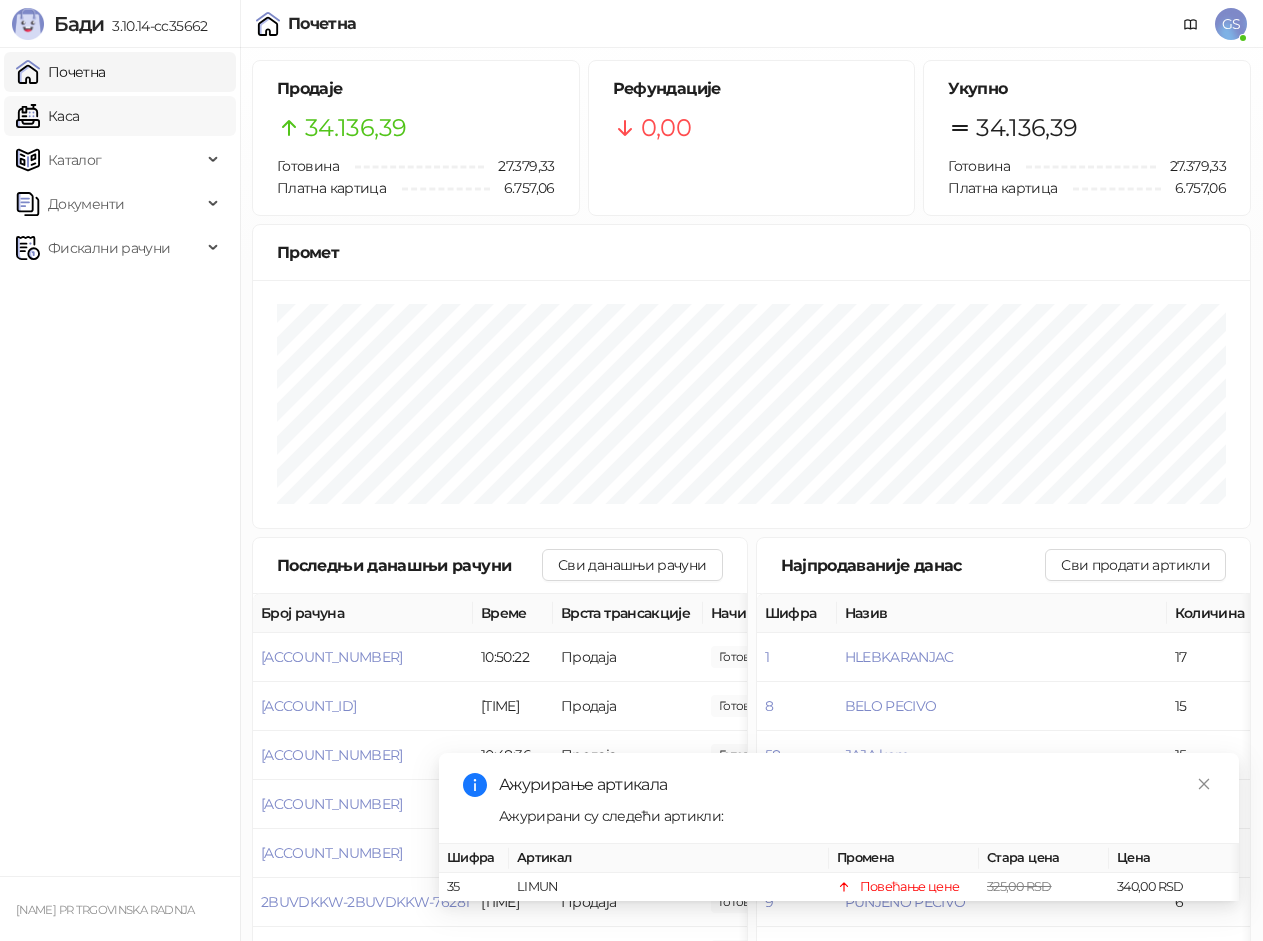 click on "Каса" at bounding box center [47, 116] 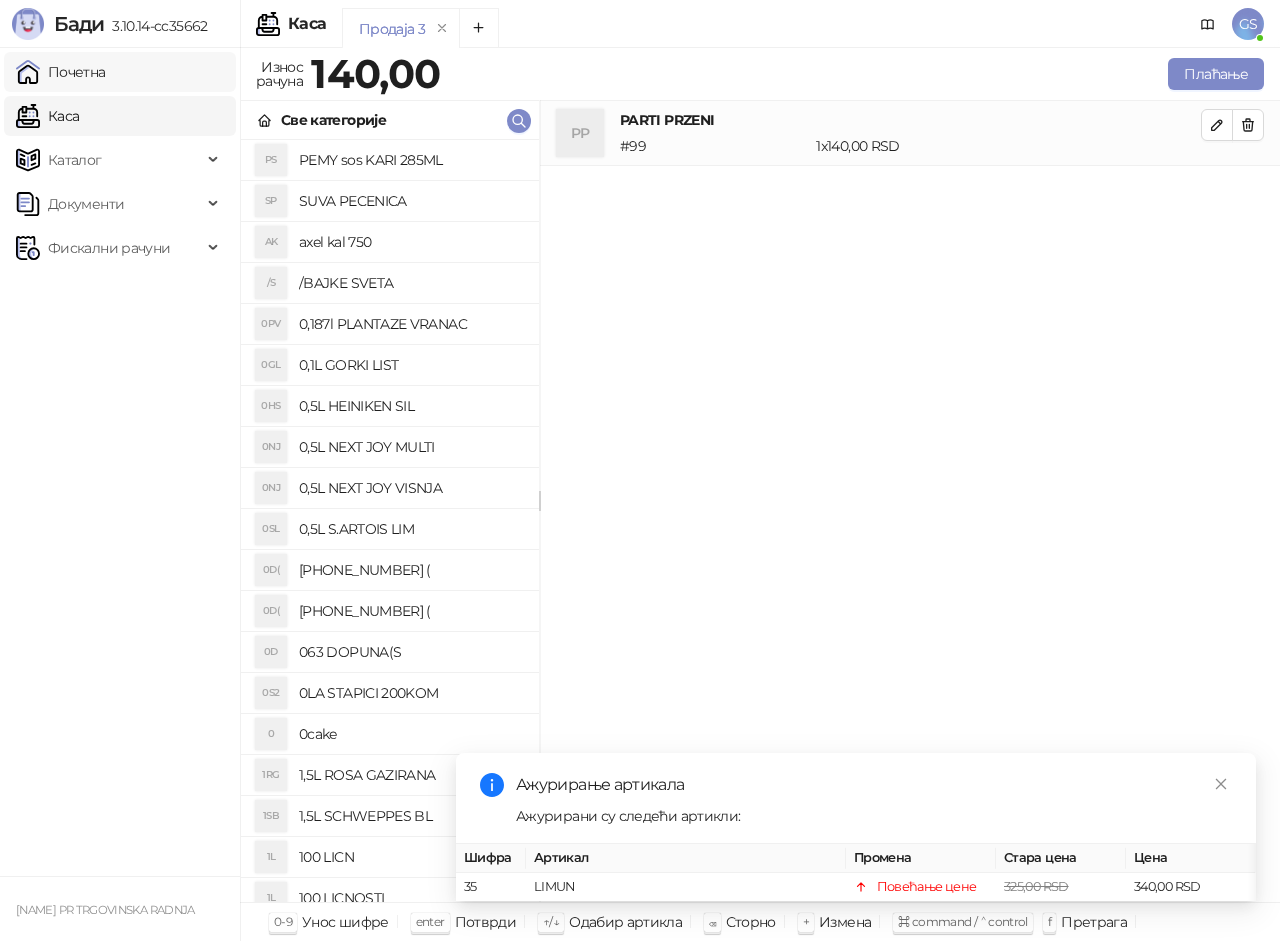 click on "Почетна" at bounding box center [61, 72] 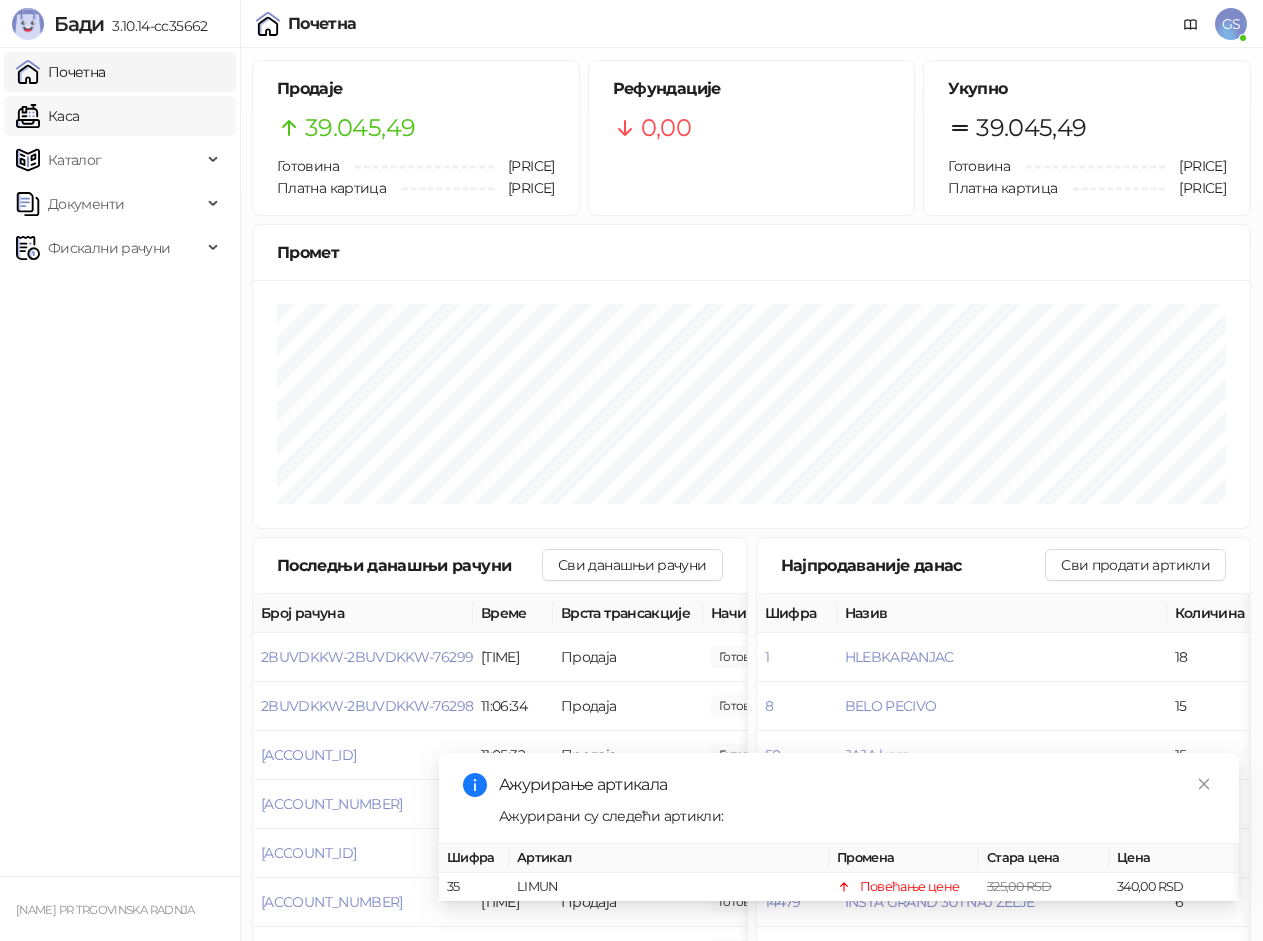 click on "Каса" at bounding box center [47, 116] 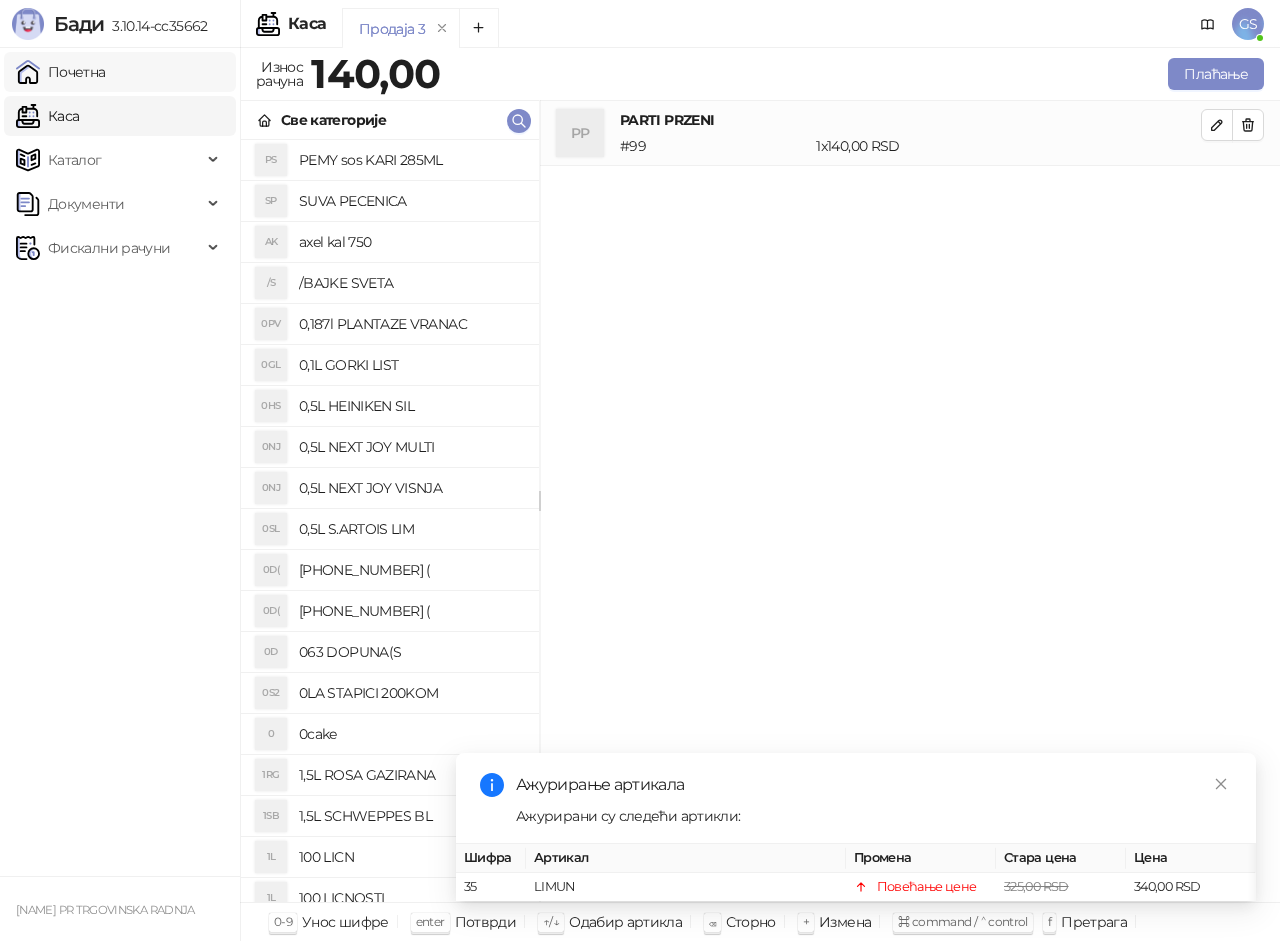 click on "Почетна" at bounding box center [61, 72] 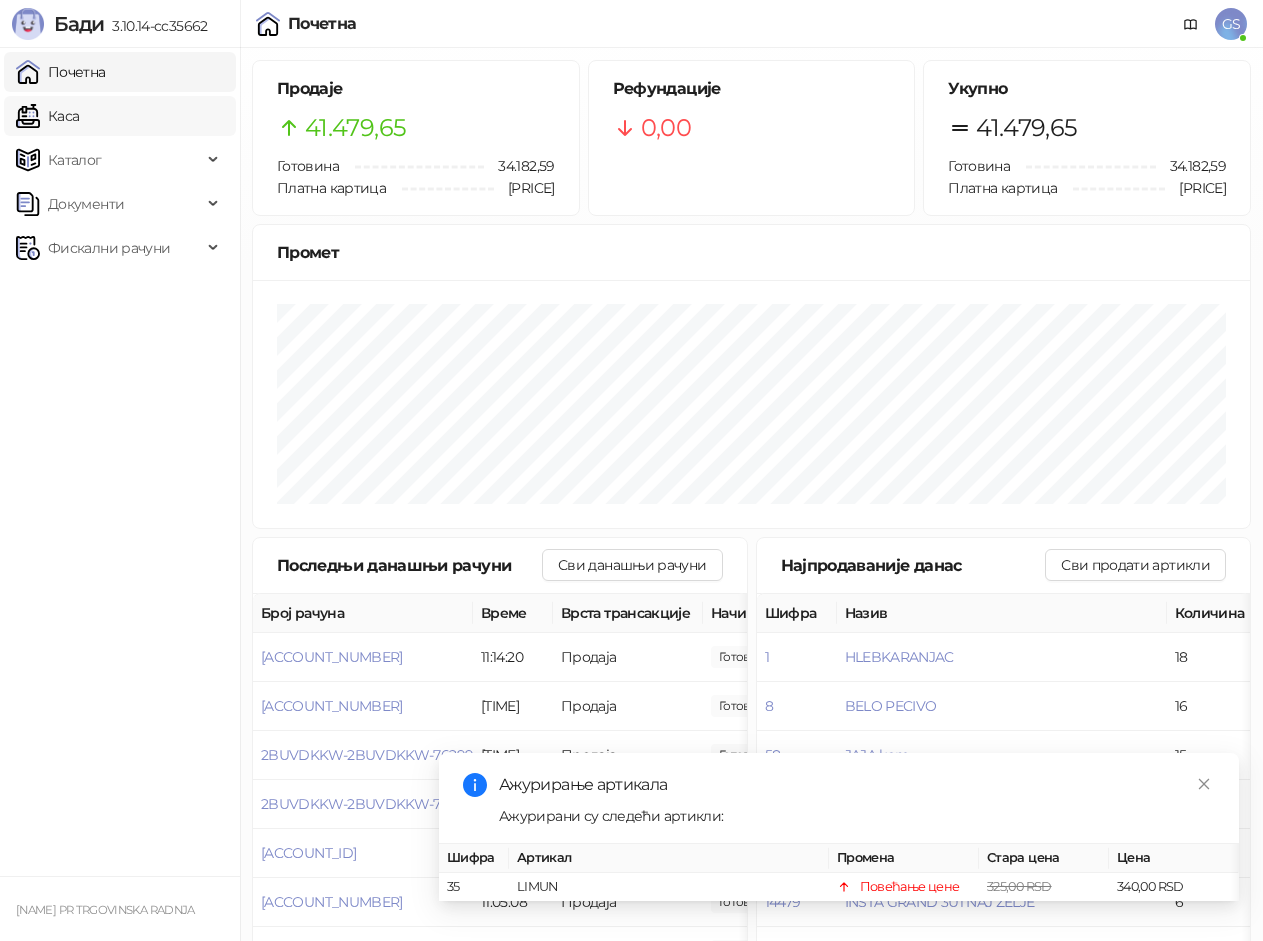 click on "Каса" at bounding box center (47, 116) 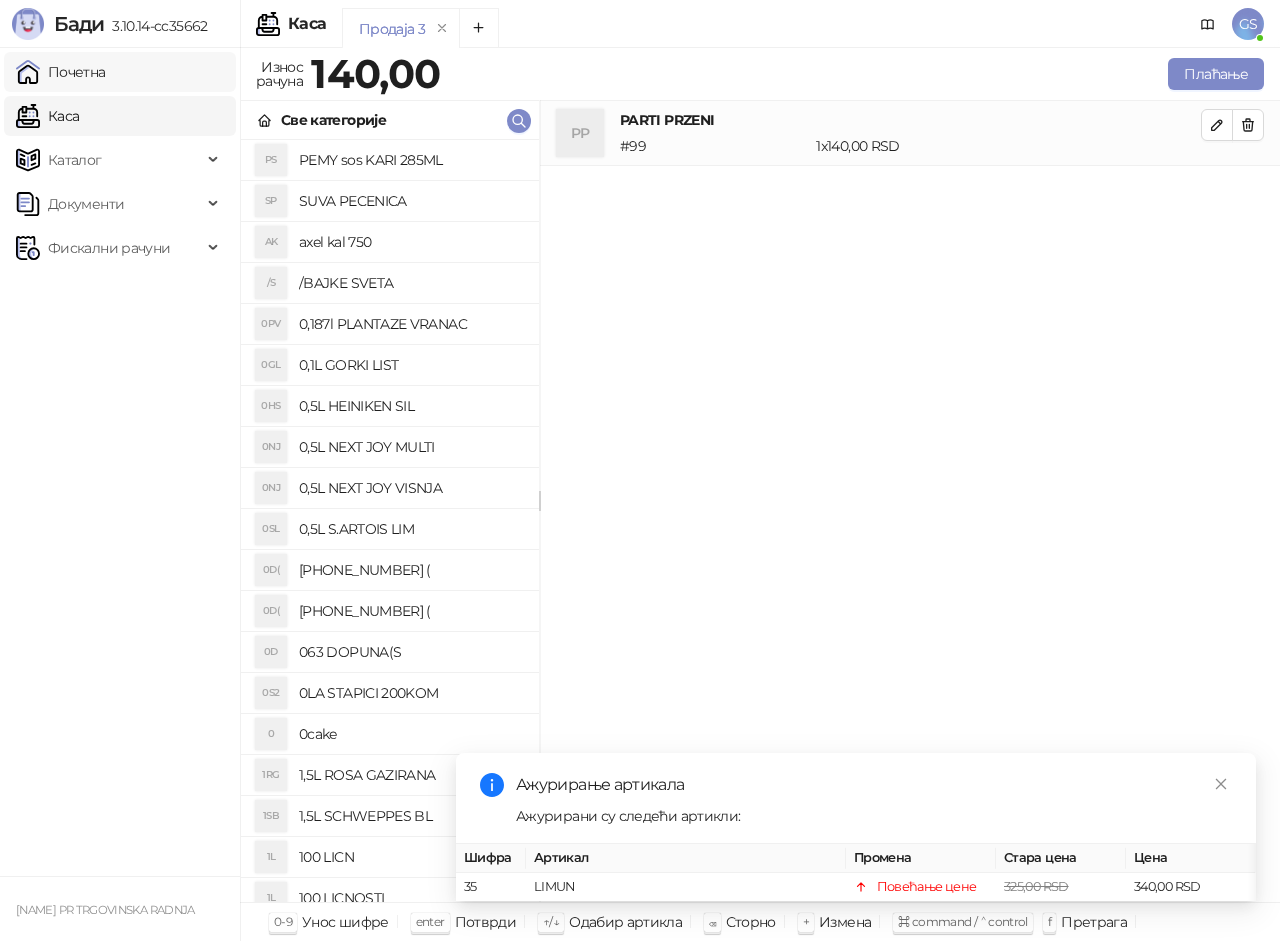 click on "Почетна" at bounding box center [61, 72] 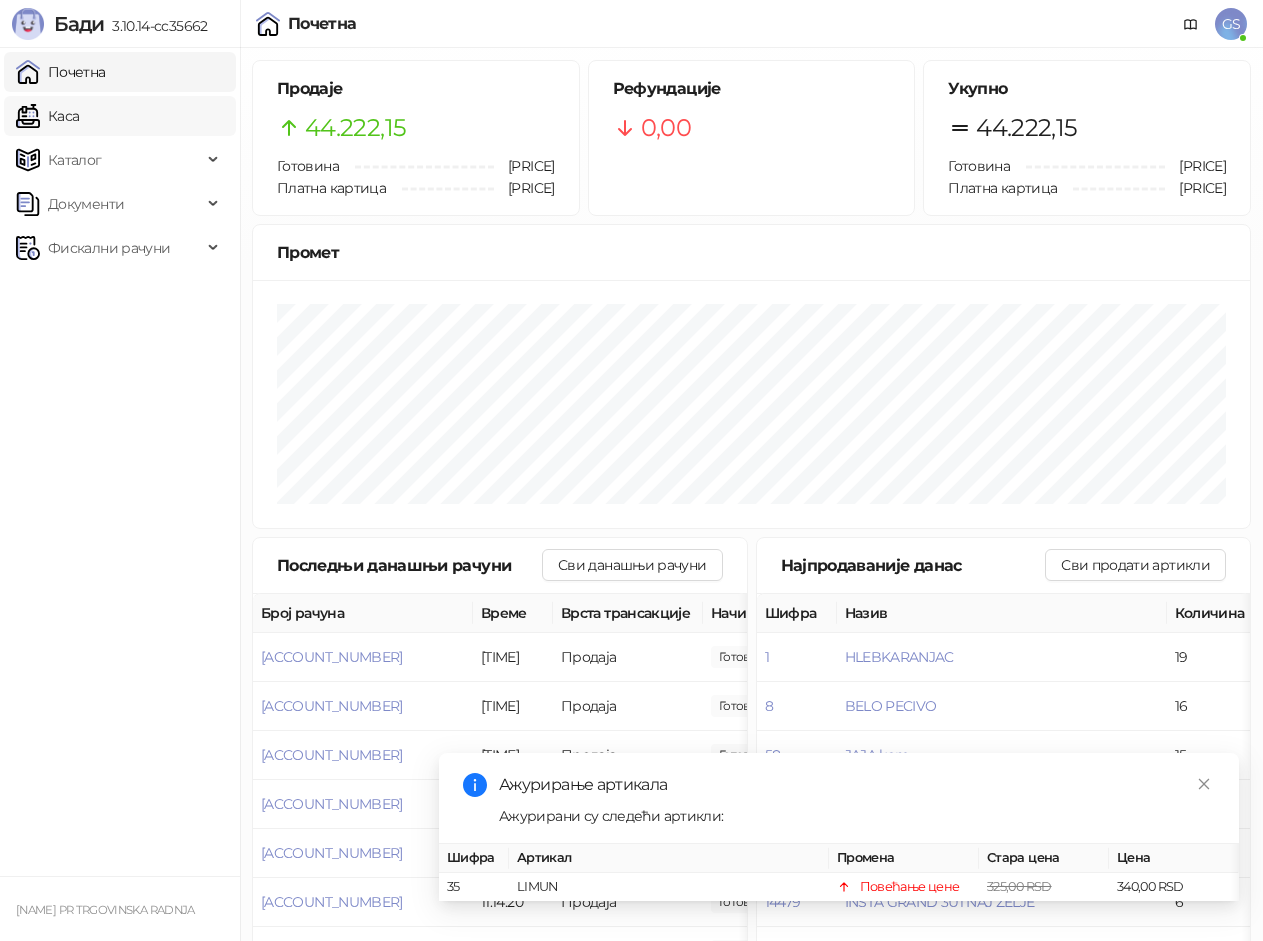 click on "Каса" at bounding box center [47, 116] 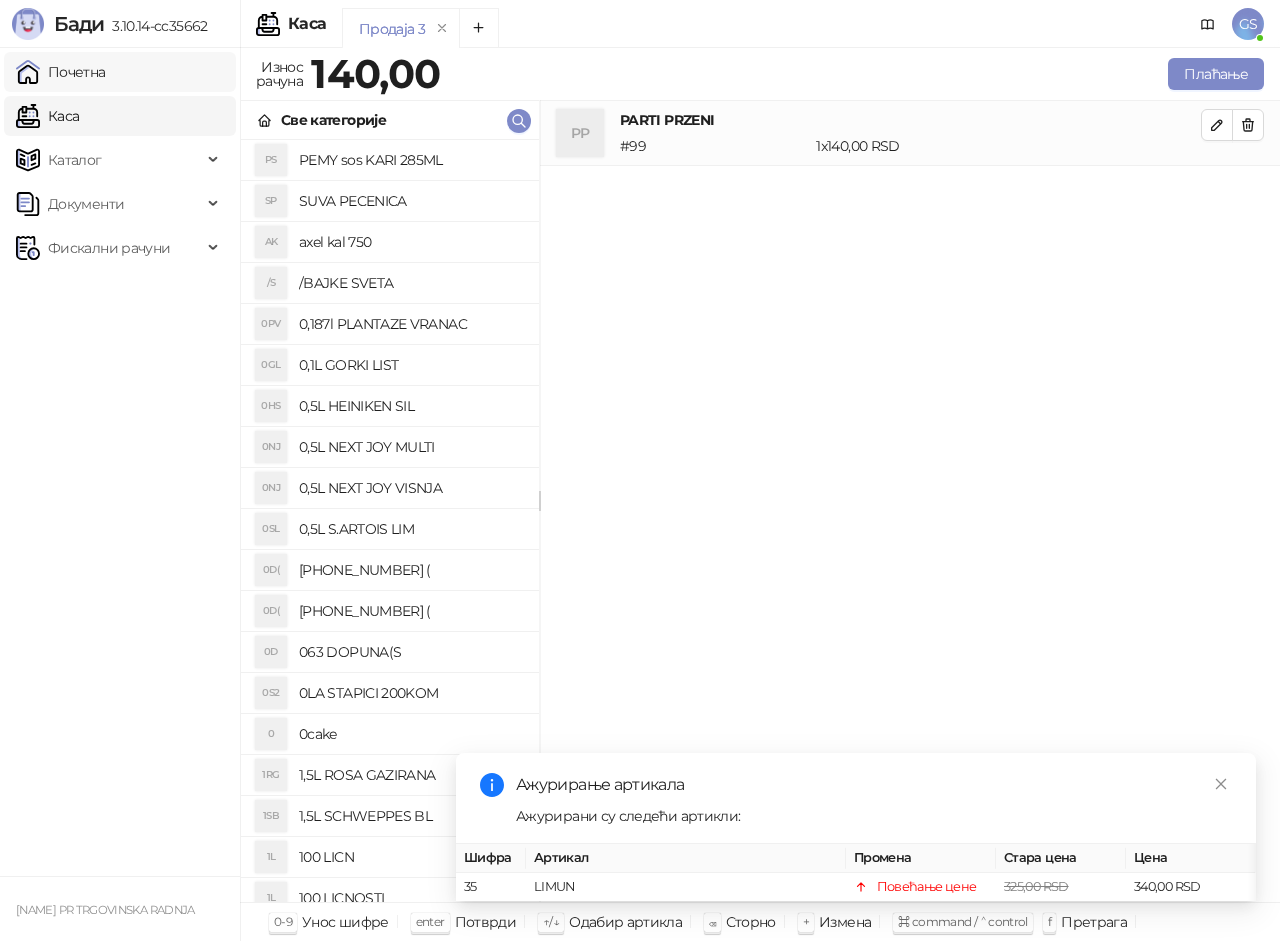 click on "Почетна" at bounding box center [61, 72] 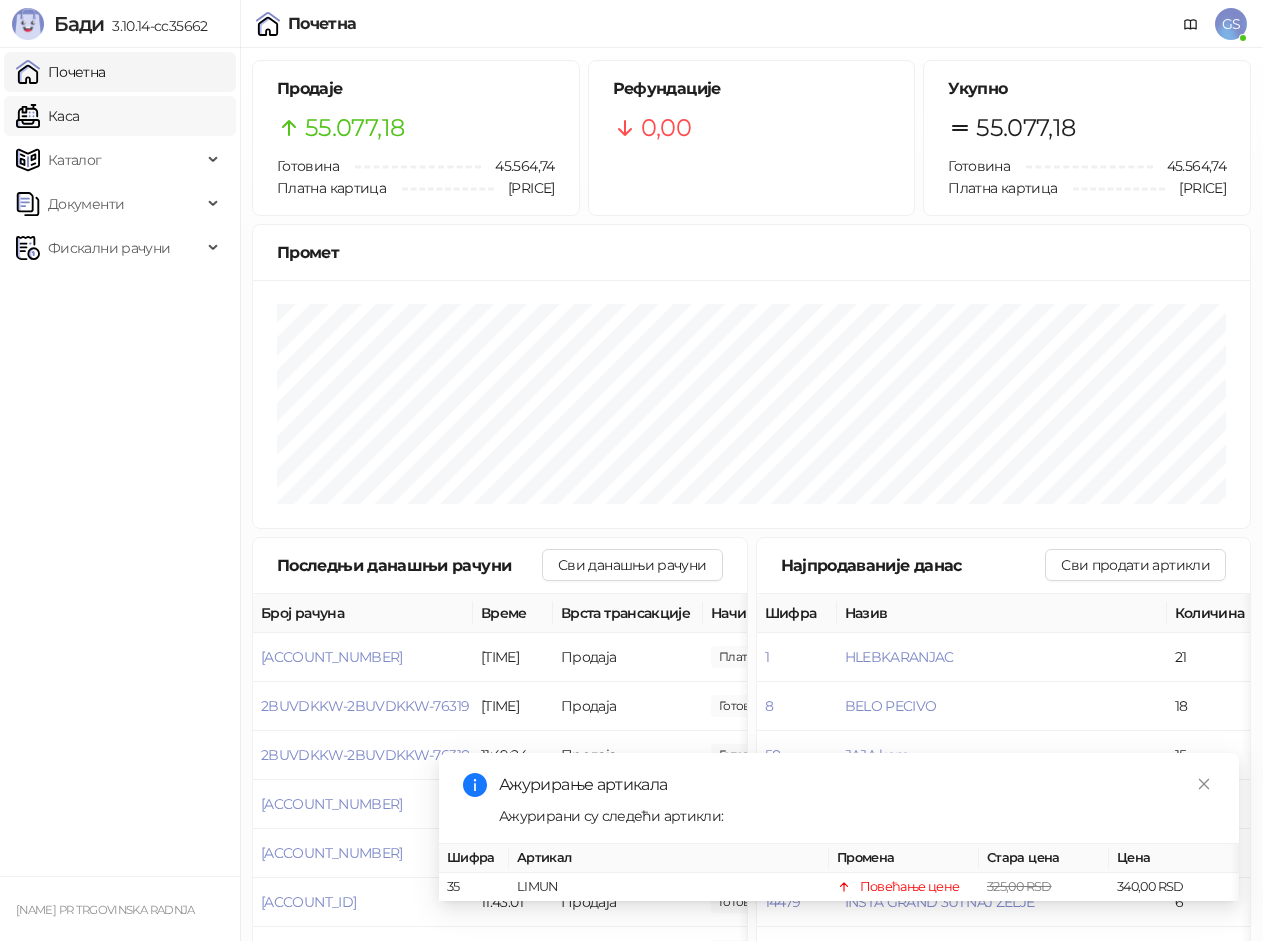 click on "Каса" at bounding box center (47, 116) 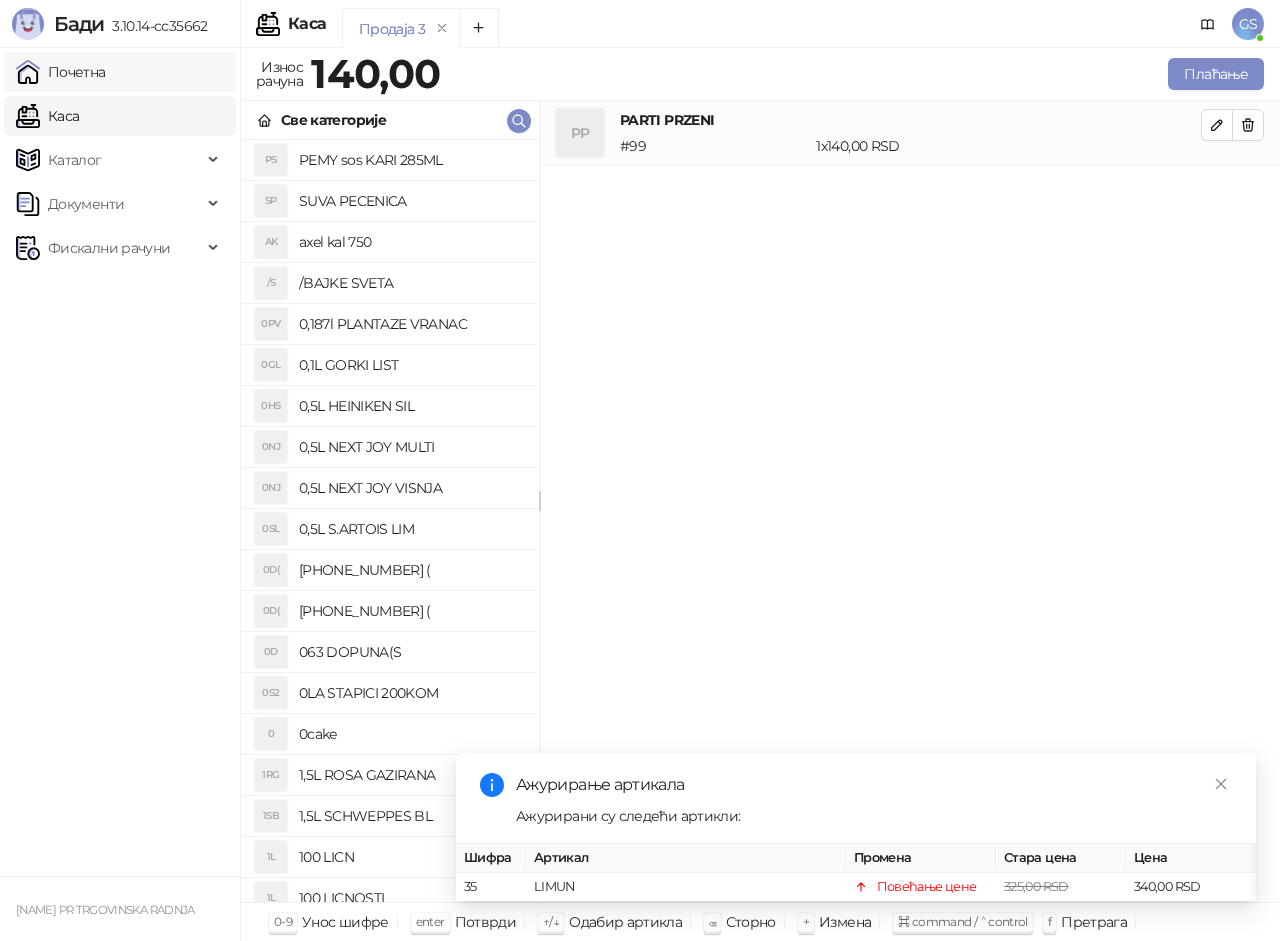 click on "Почетна" at bounding box center [61, 72] 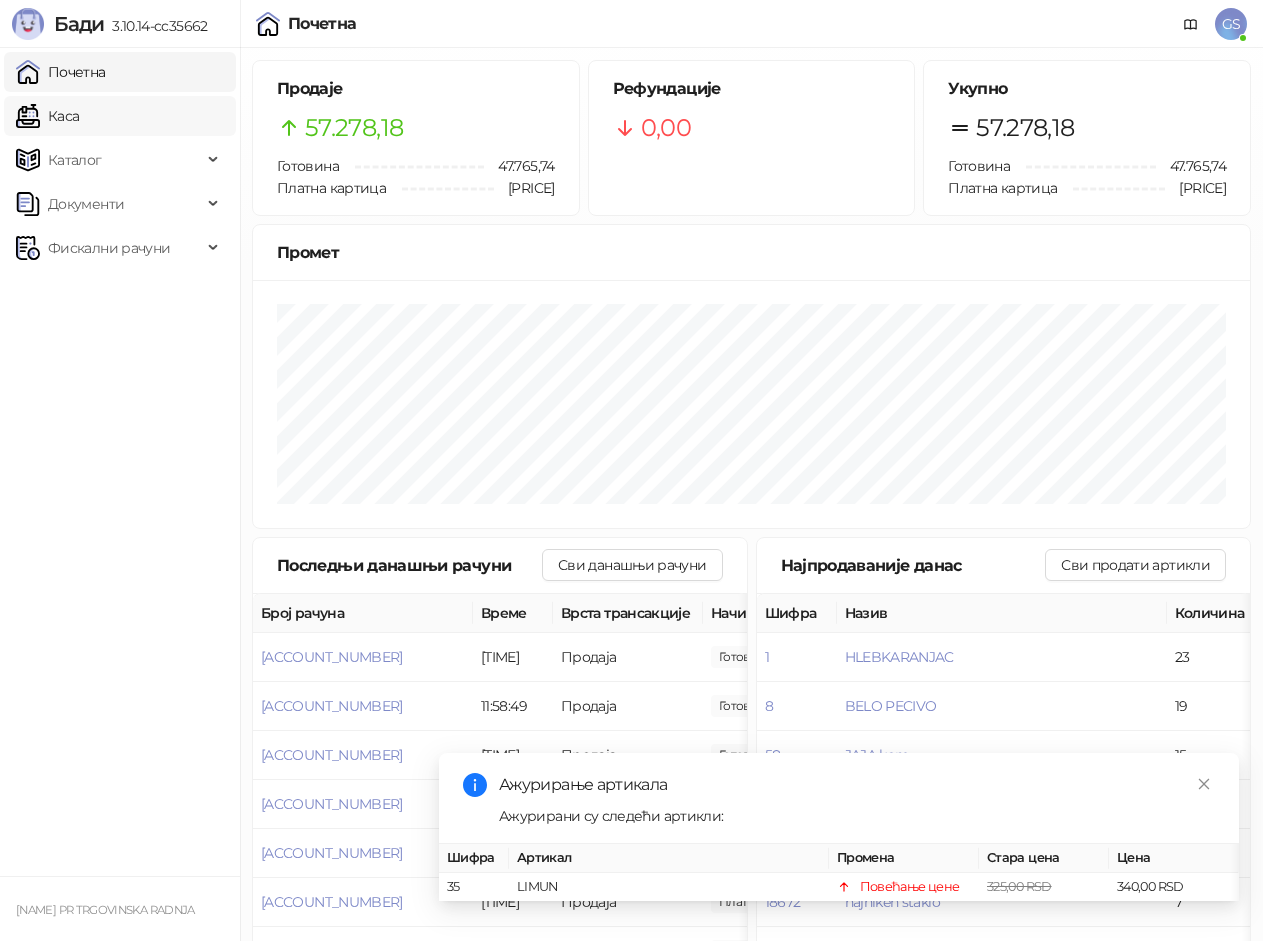 click on "Каса" at bounding box center [47, 116] 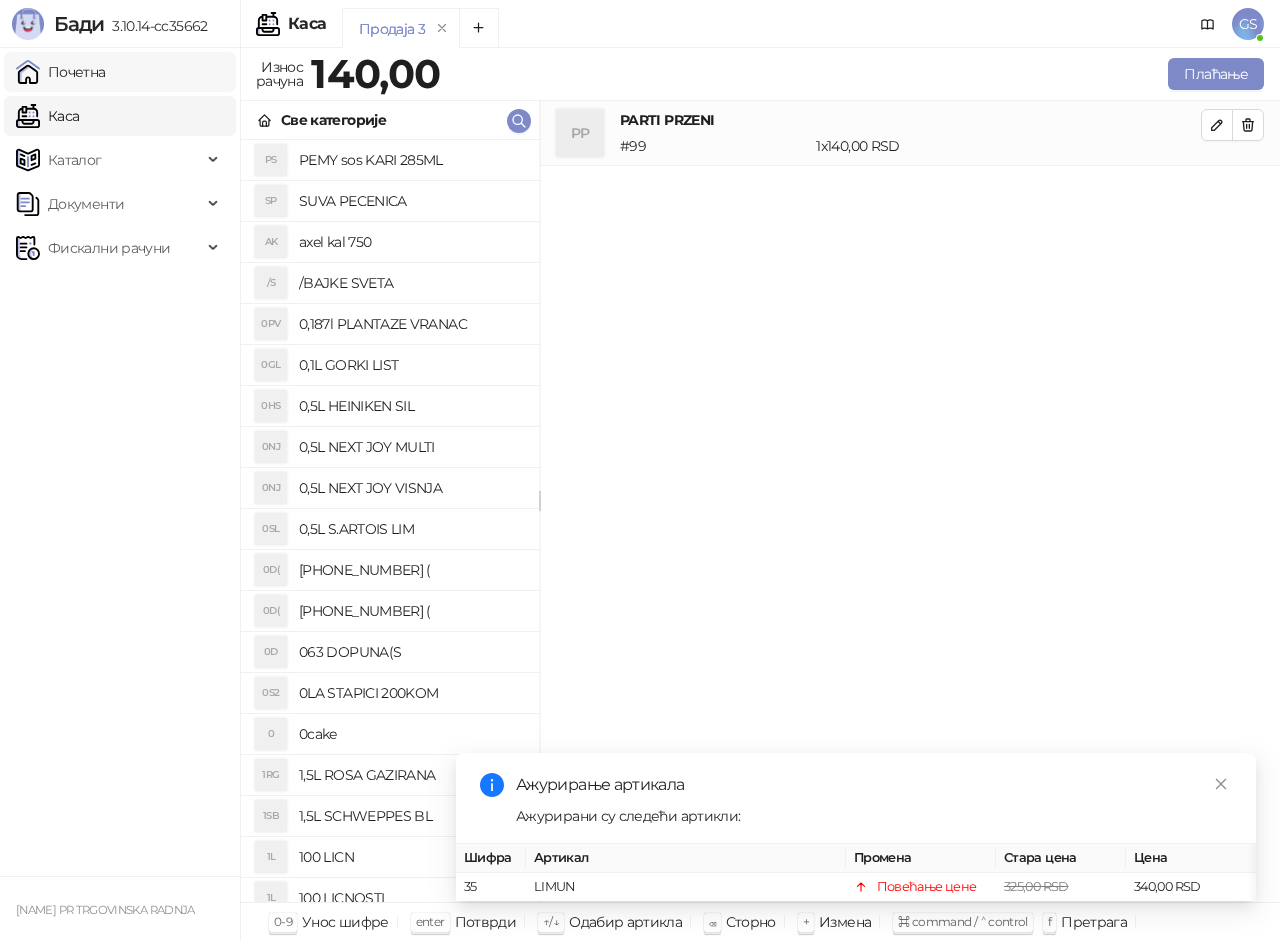 click on "Почетна" at bounding box center [61, 72] 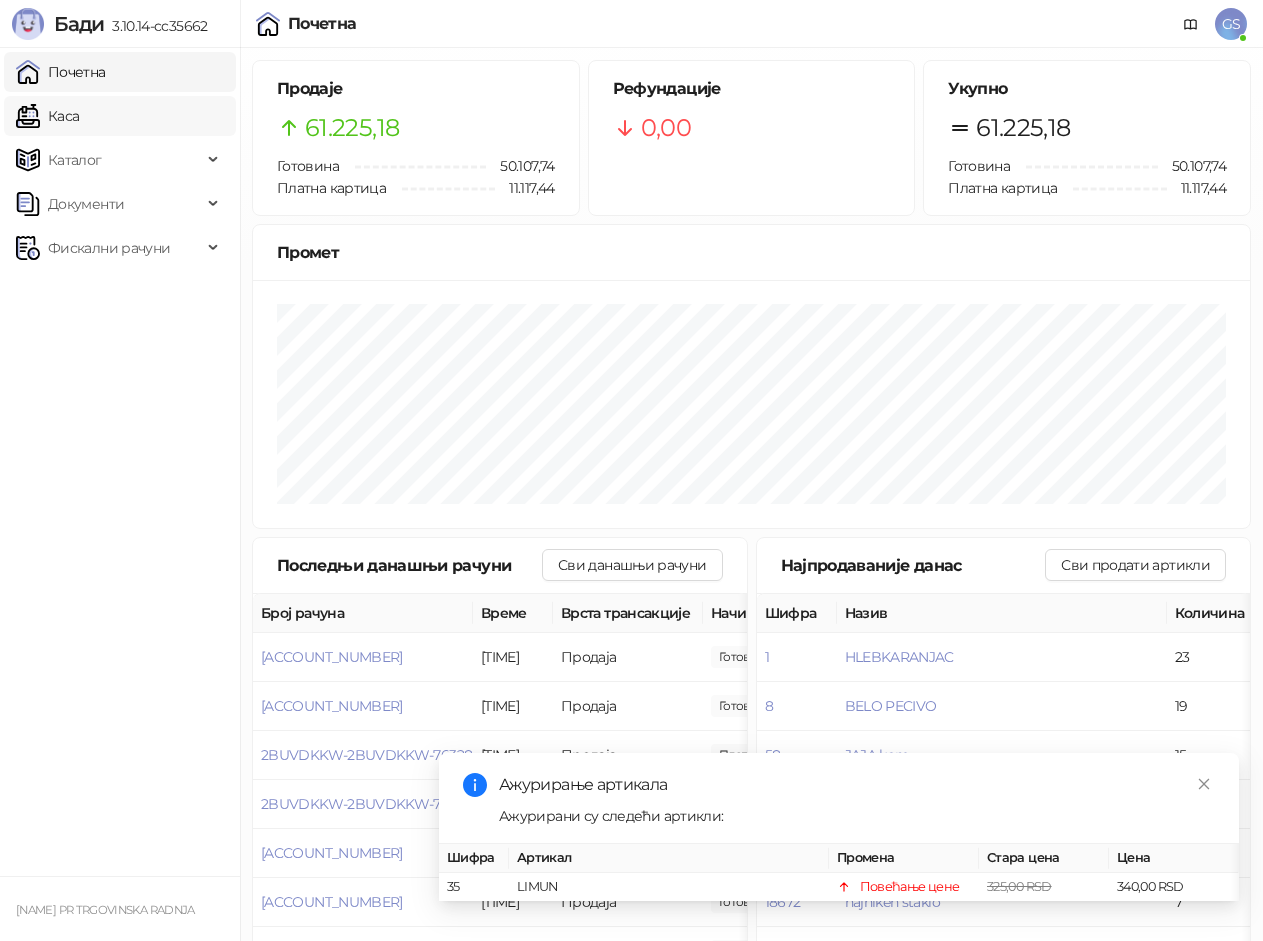 click on "Каса" at bounding box center [47, 116] 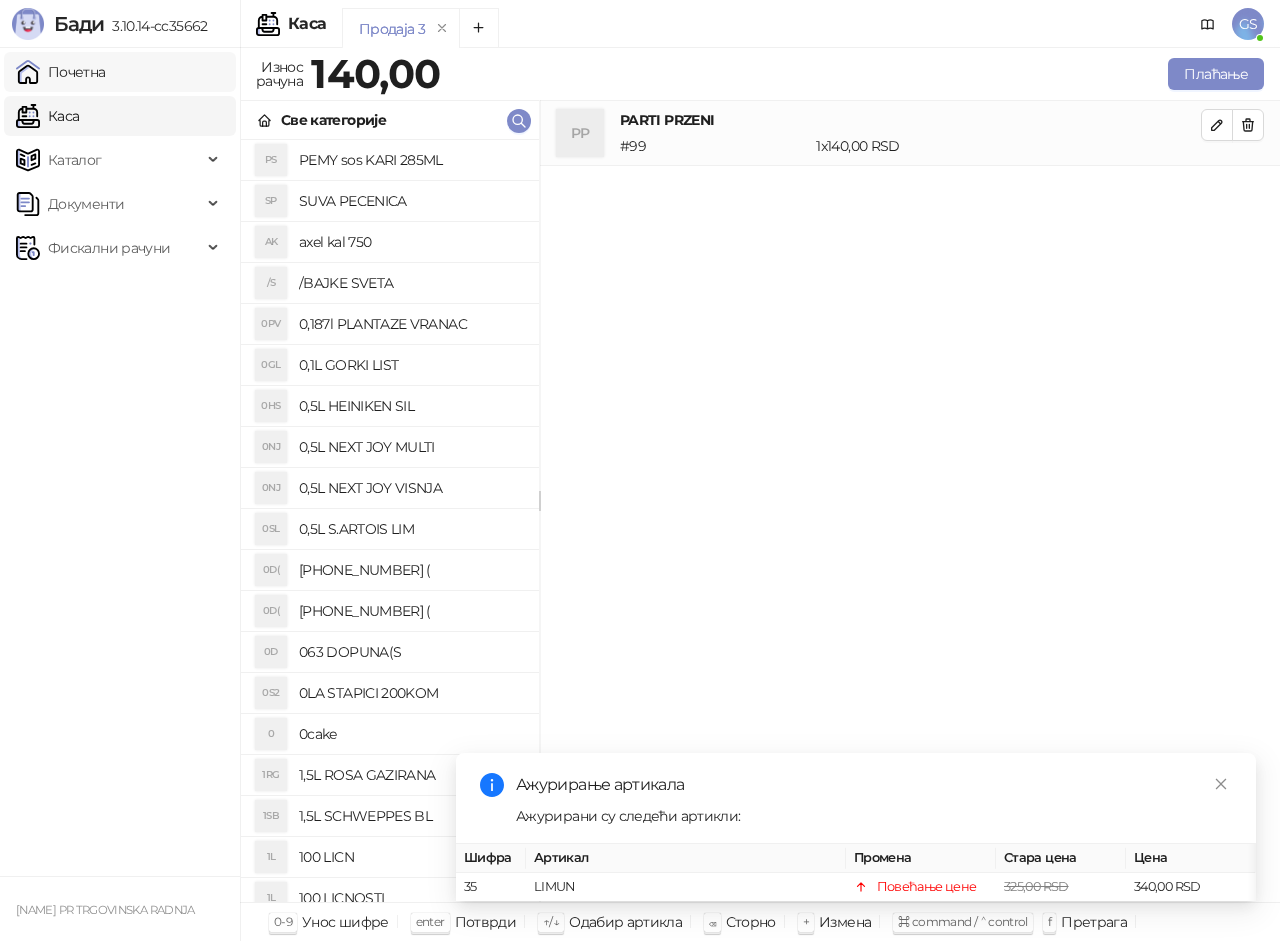 click on "Почетна" at bounding box center [61, 72] 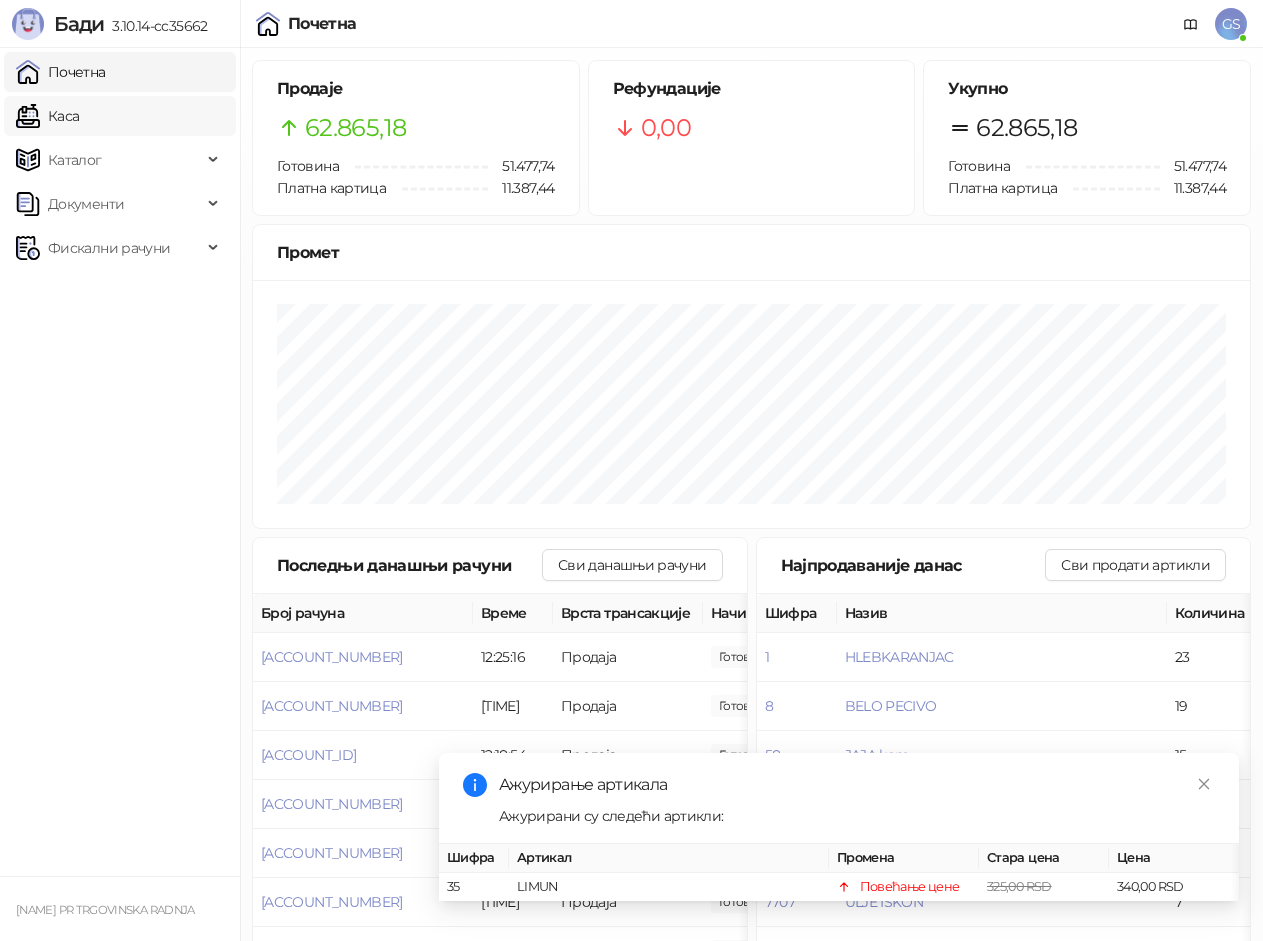 click on "Каса" at bounding box center (47, 116) 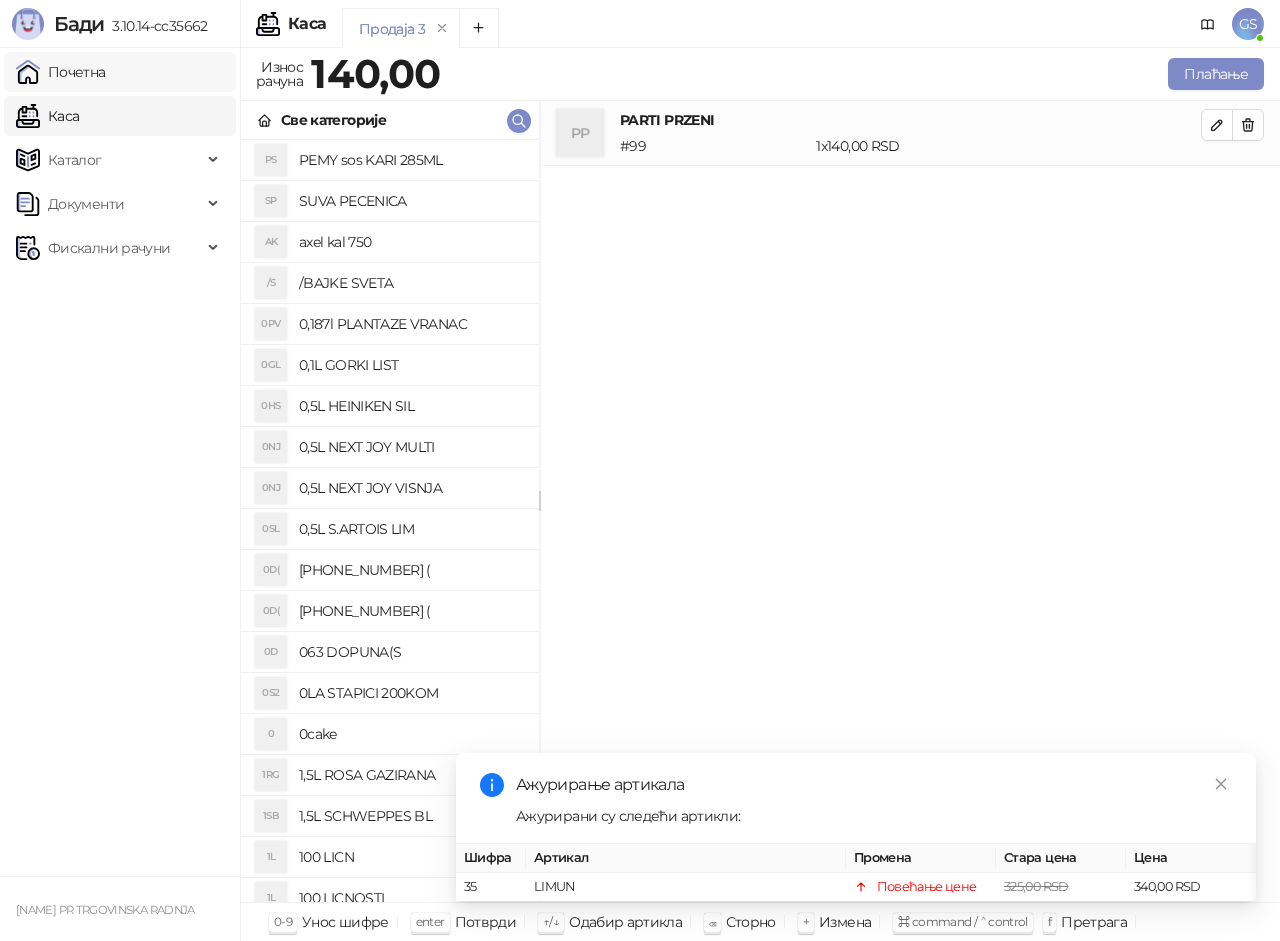 click on "Почетна" at bounding box center (61, 72) 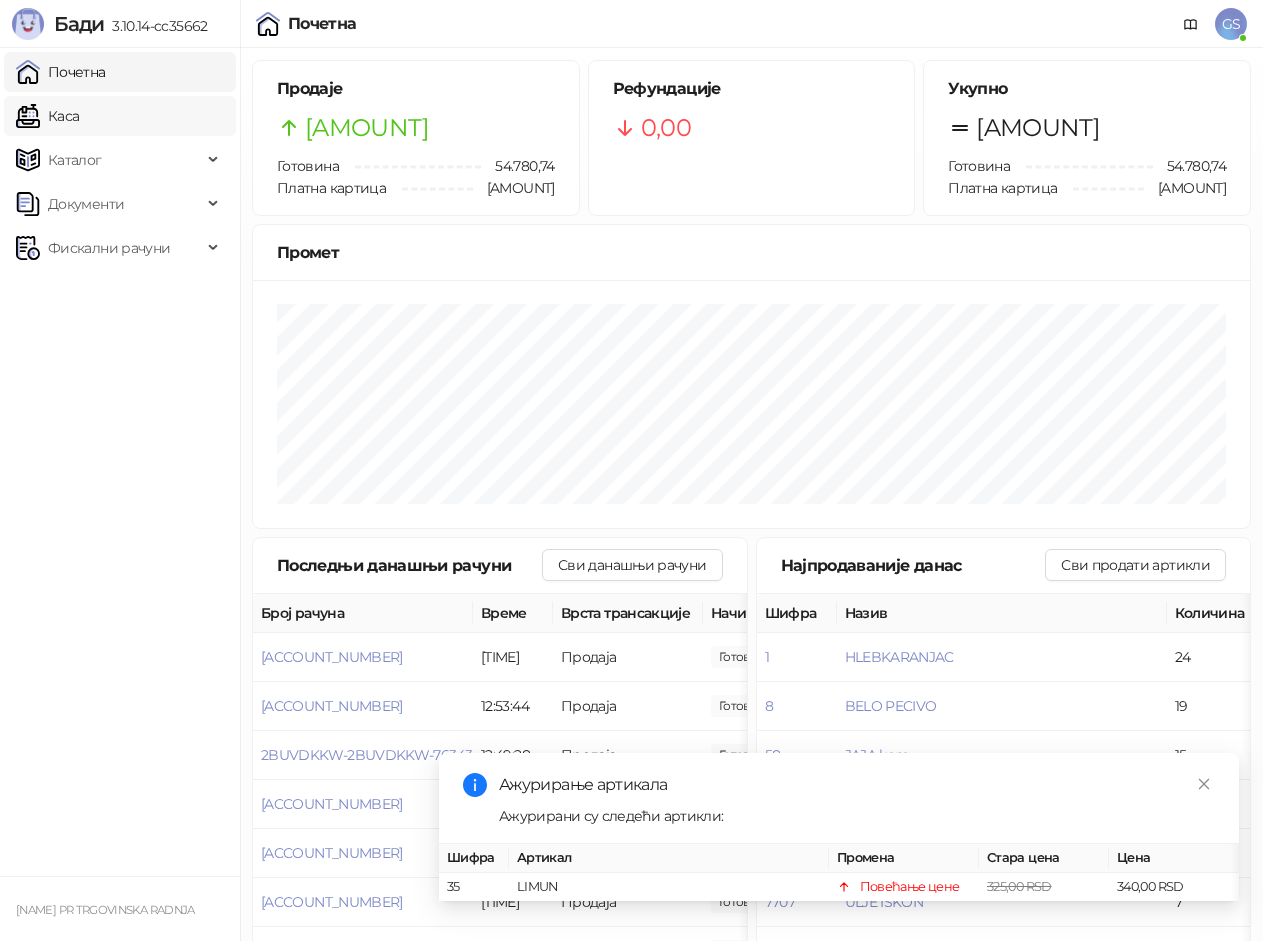 click on "Каса" at bounding box center (47, 116) 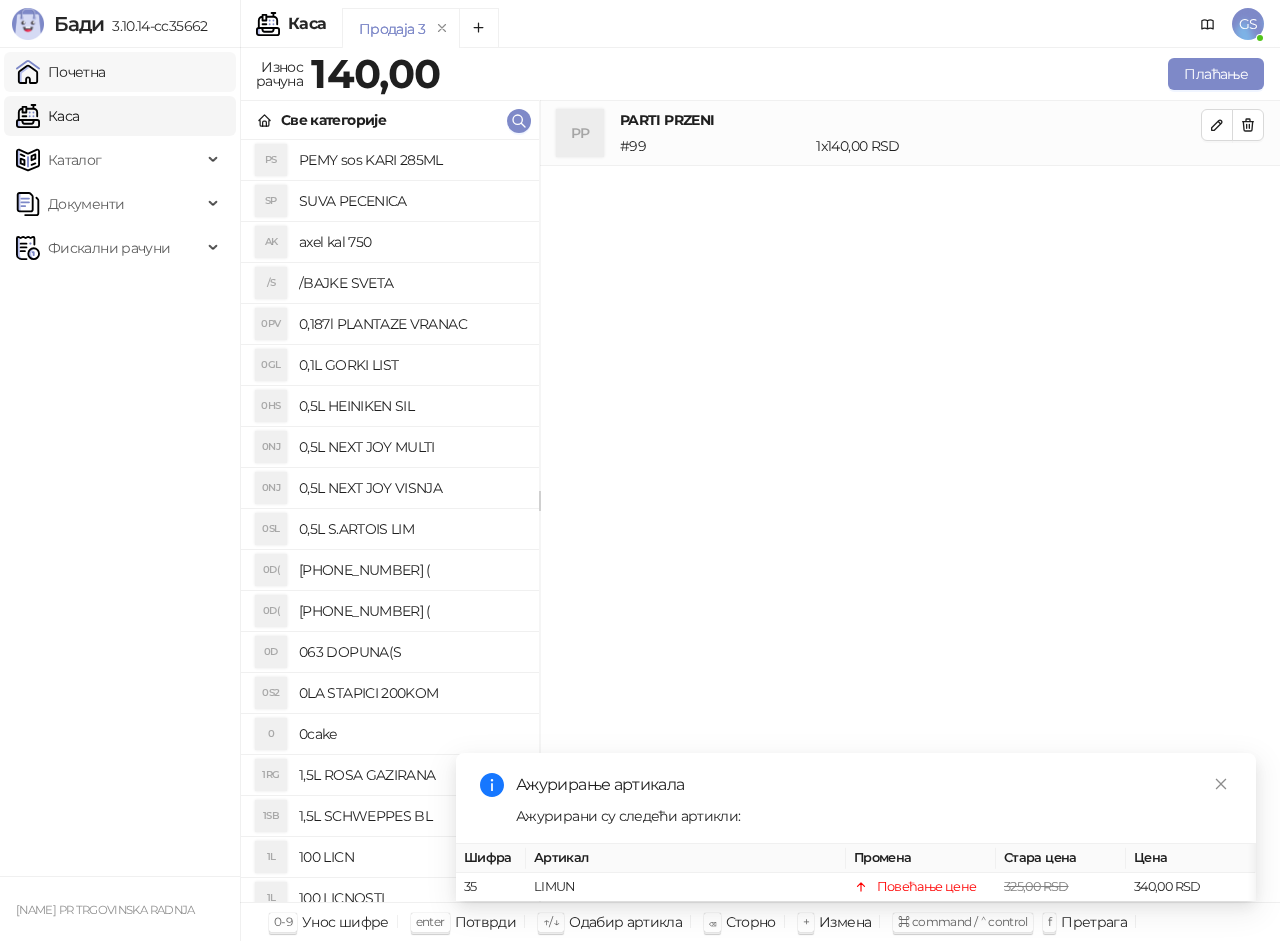 click on "Почетна" at bounding box center [61, 72] 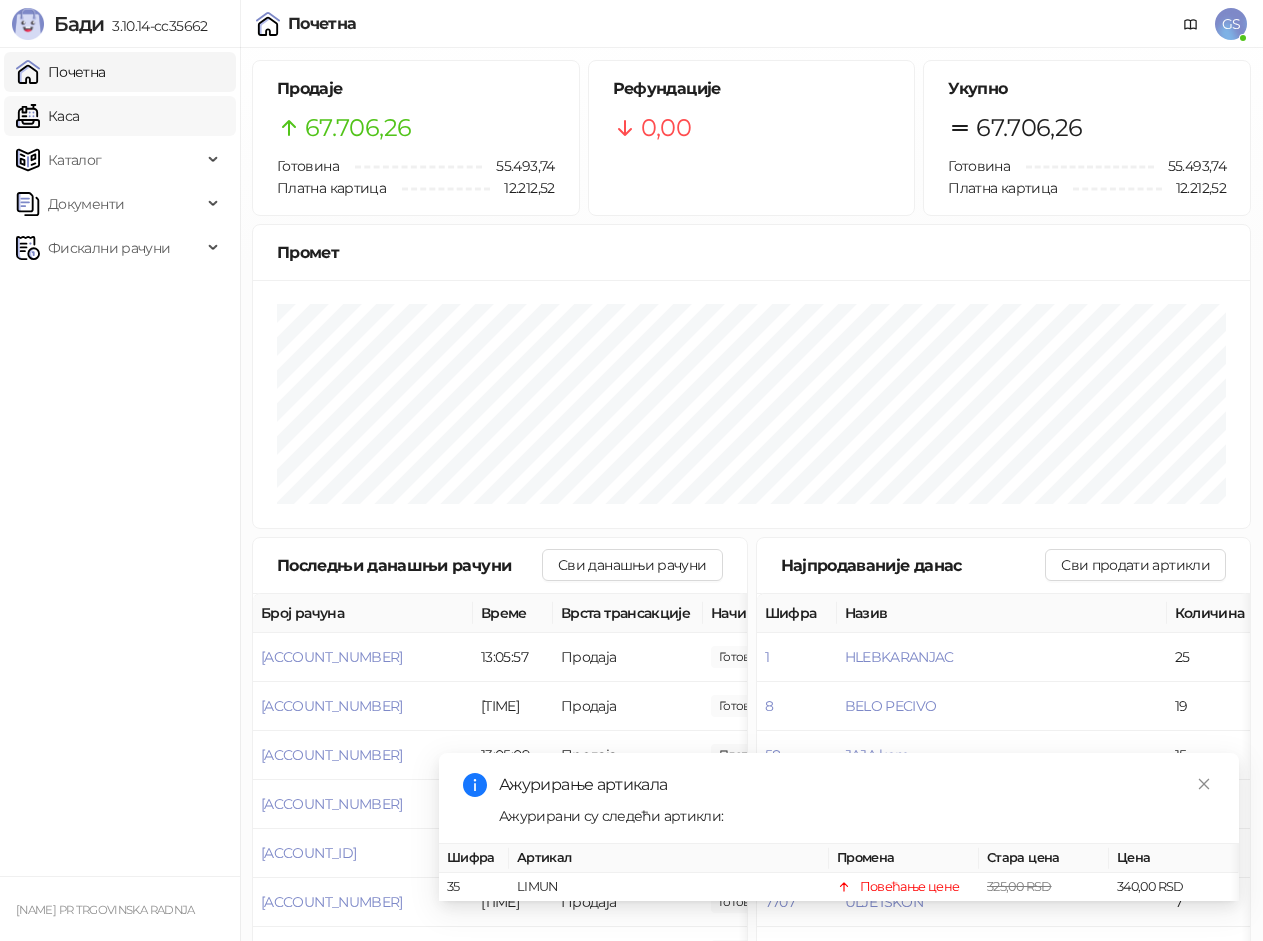 click on "Каса" at bounding box center [47, 116] 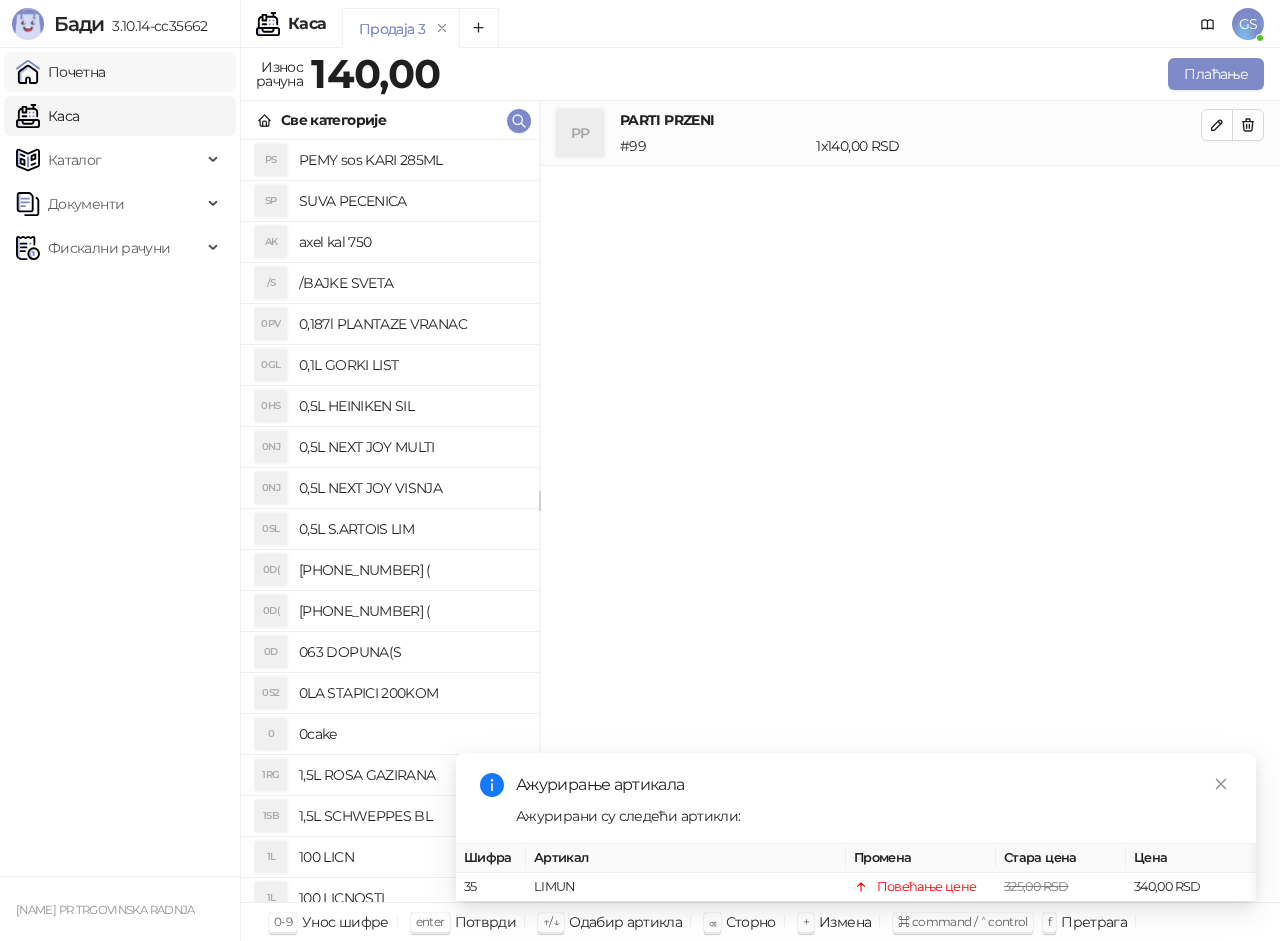 click on "Почетна" at bounding box center (61, 72) 